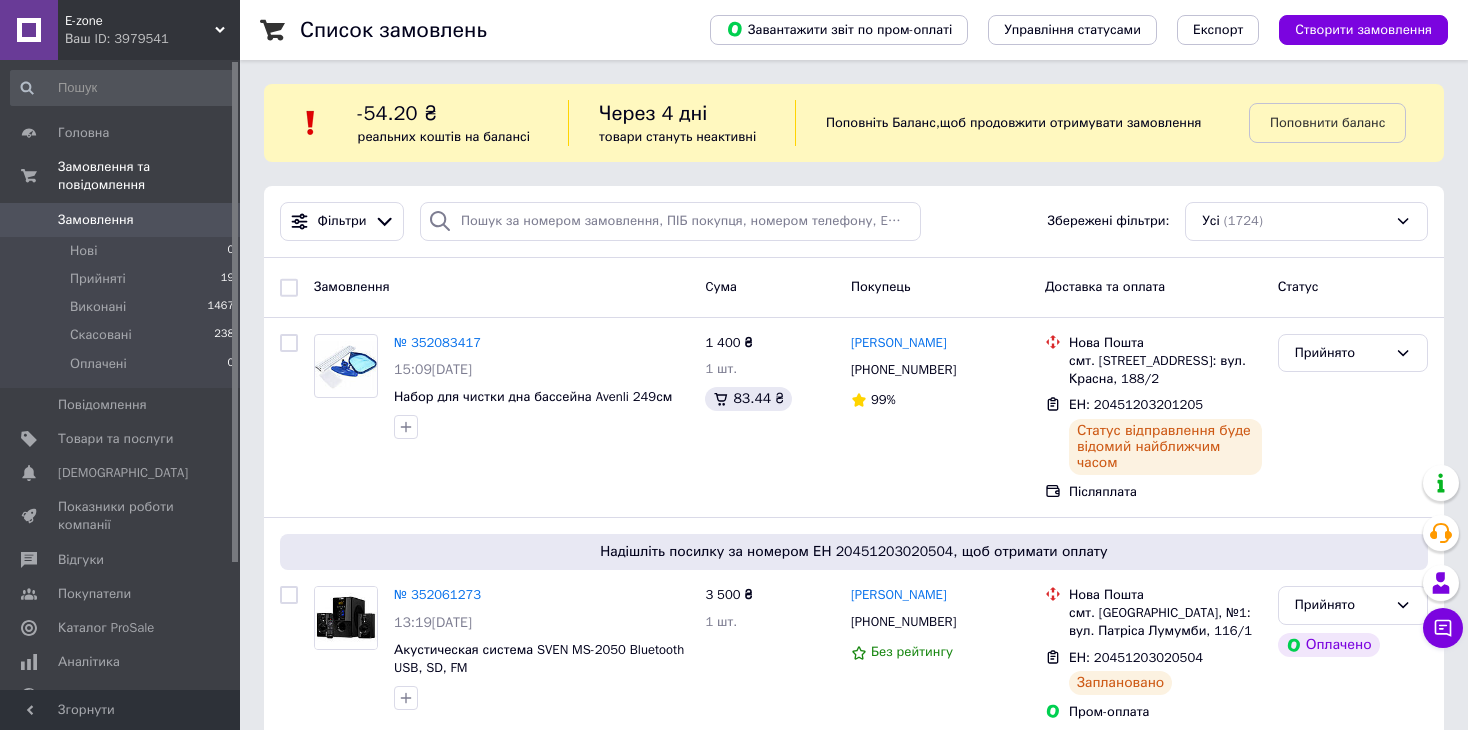 scroll, scrollTop: 0, scrollLeft: 0, axis: both 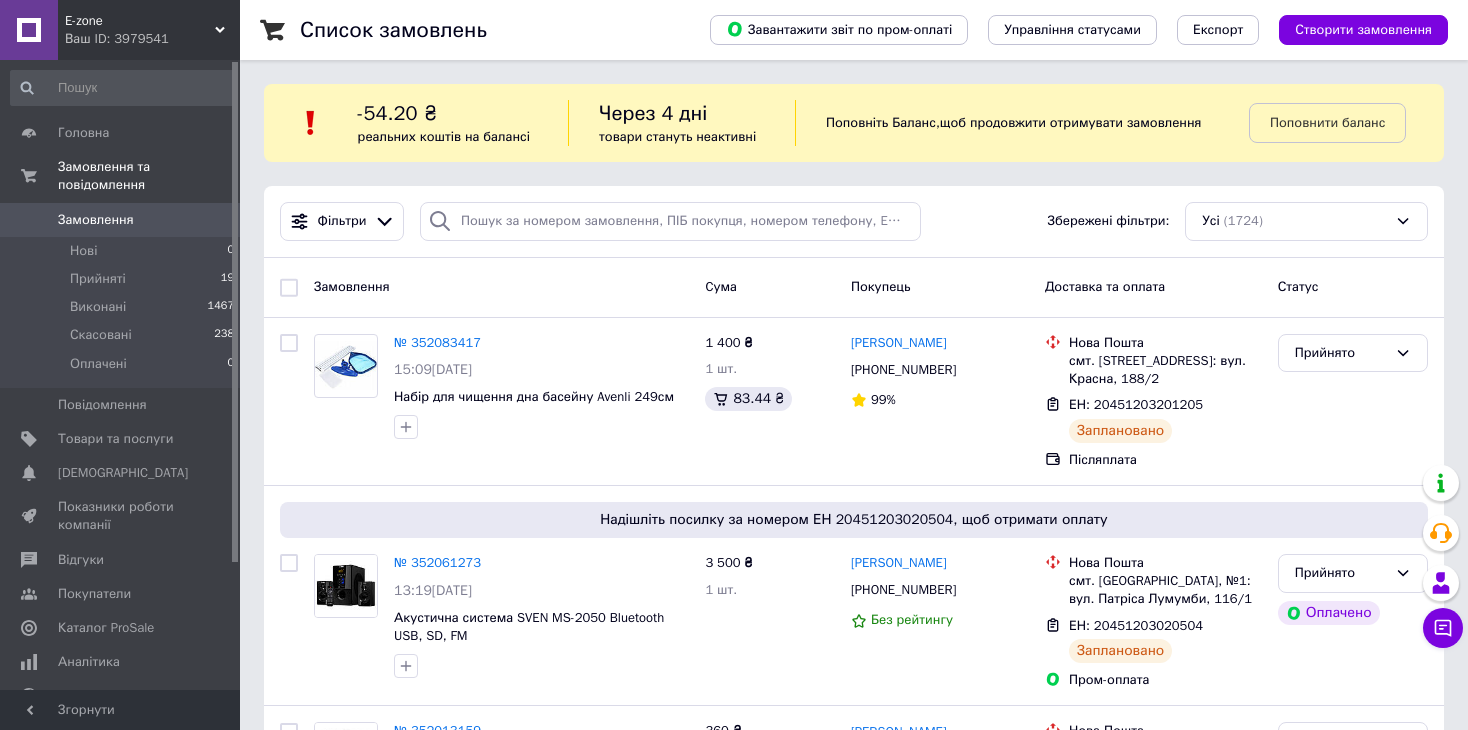 click on "Фільтри Збережені фільтри: Усі (1724)" at bounding box center [854, 222] 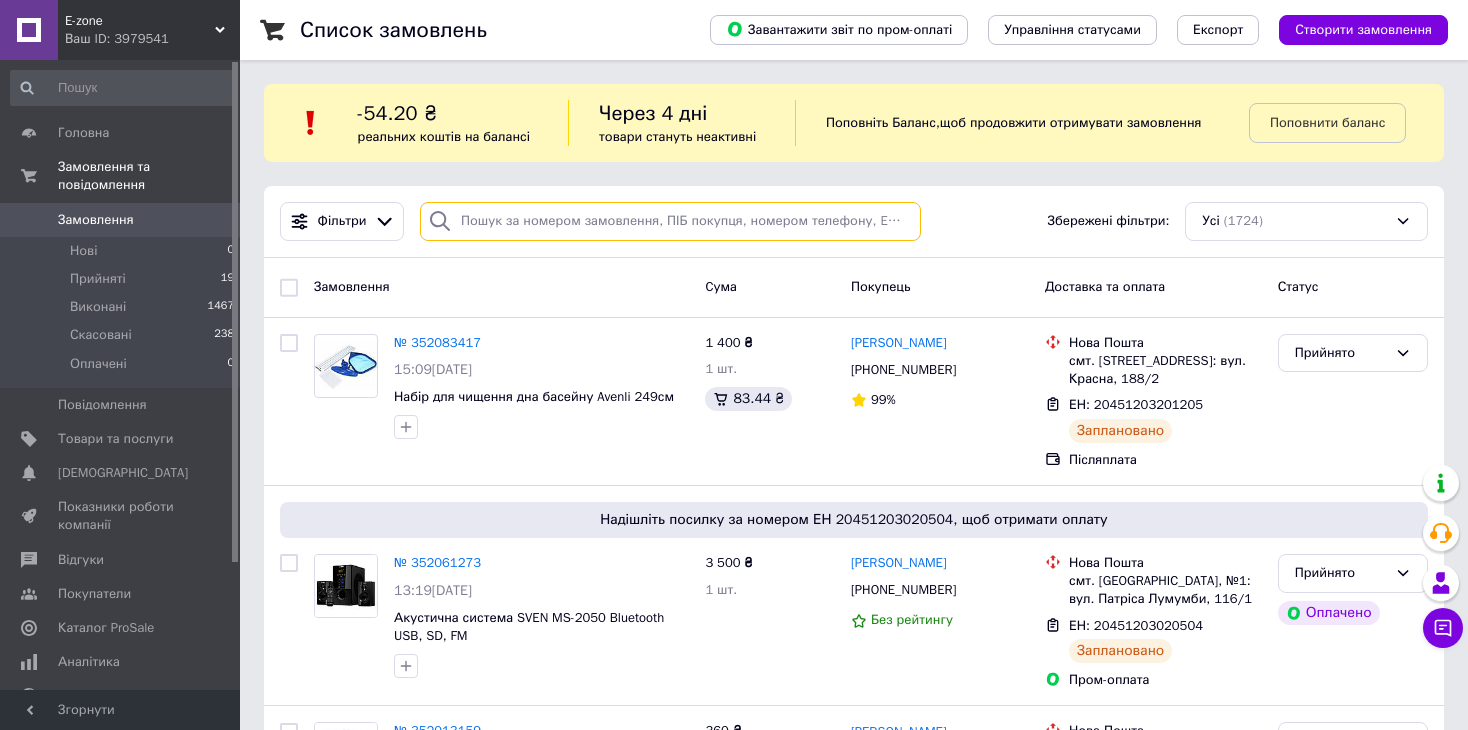 click at bounding box center [670, 221] 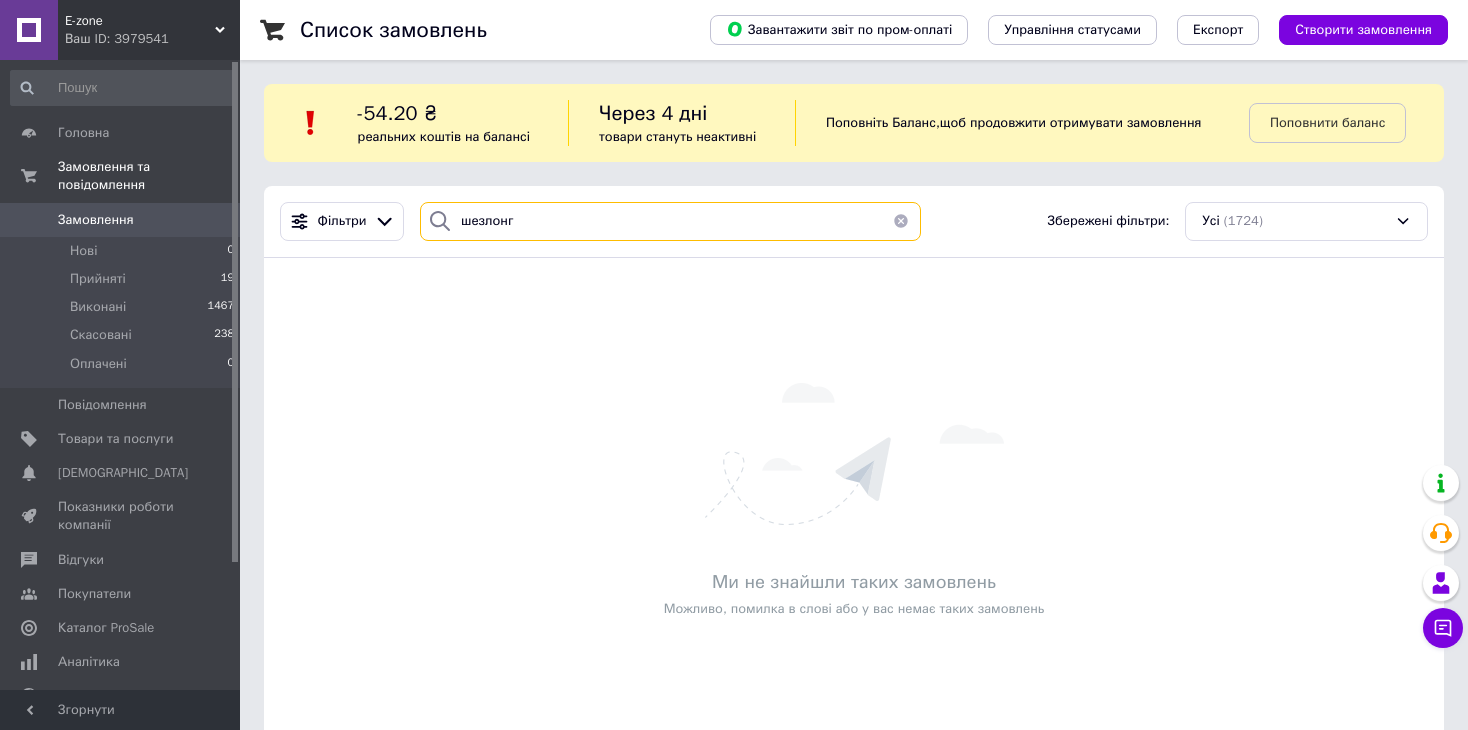 type on "шезлонг" 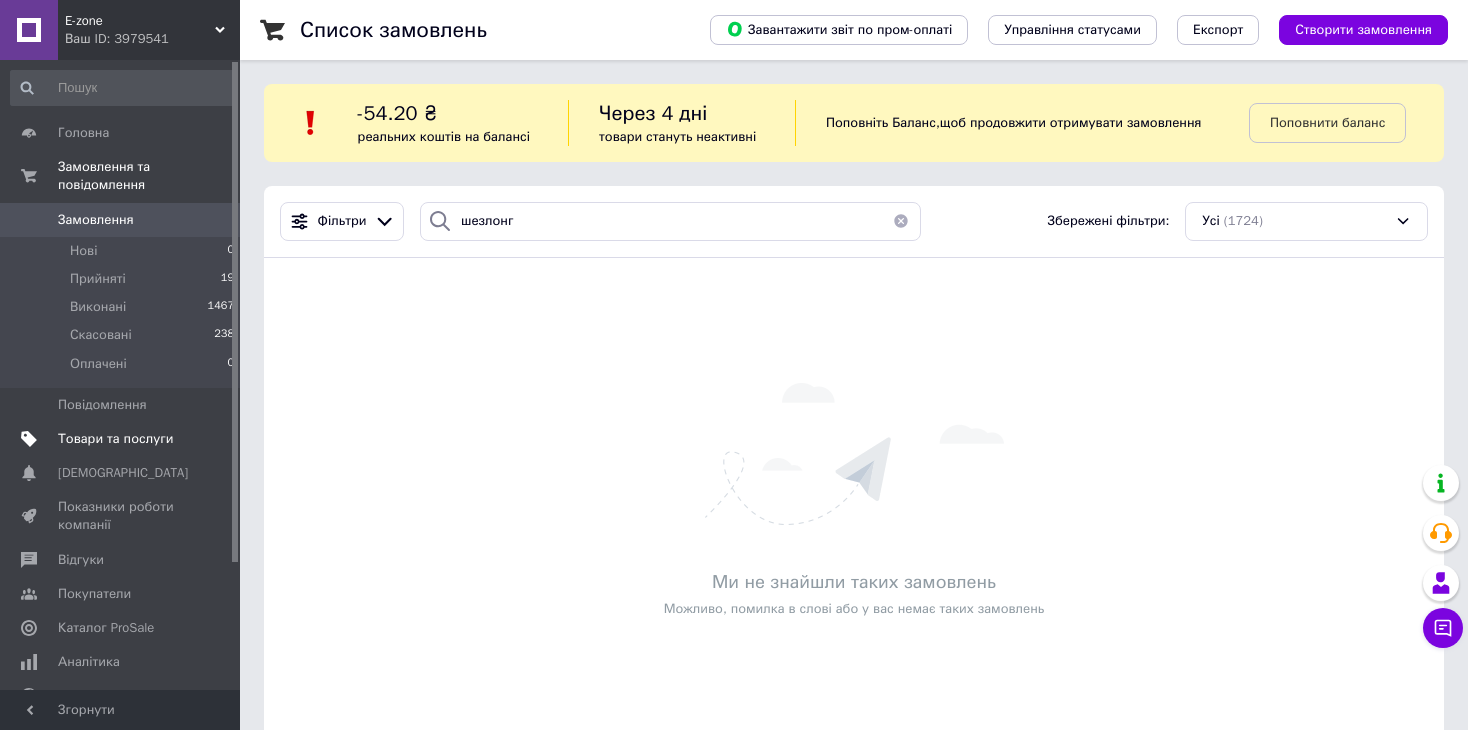 click on "Товари та послуги" at bounding box center (115, 439) 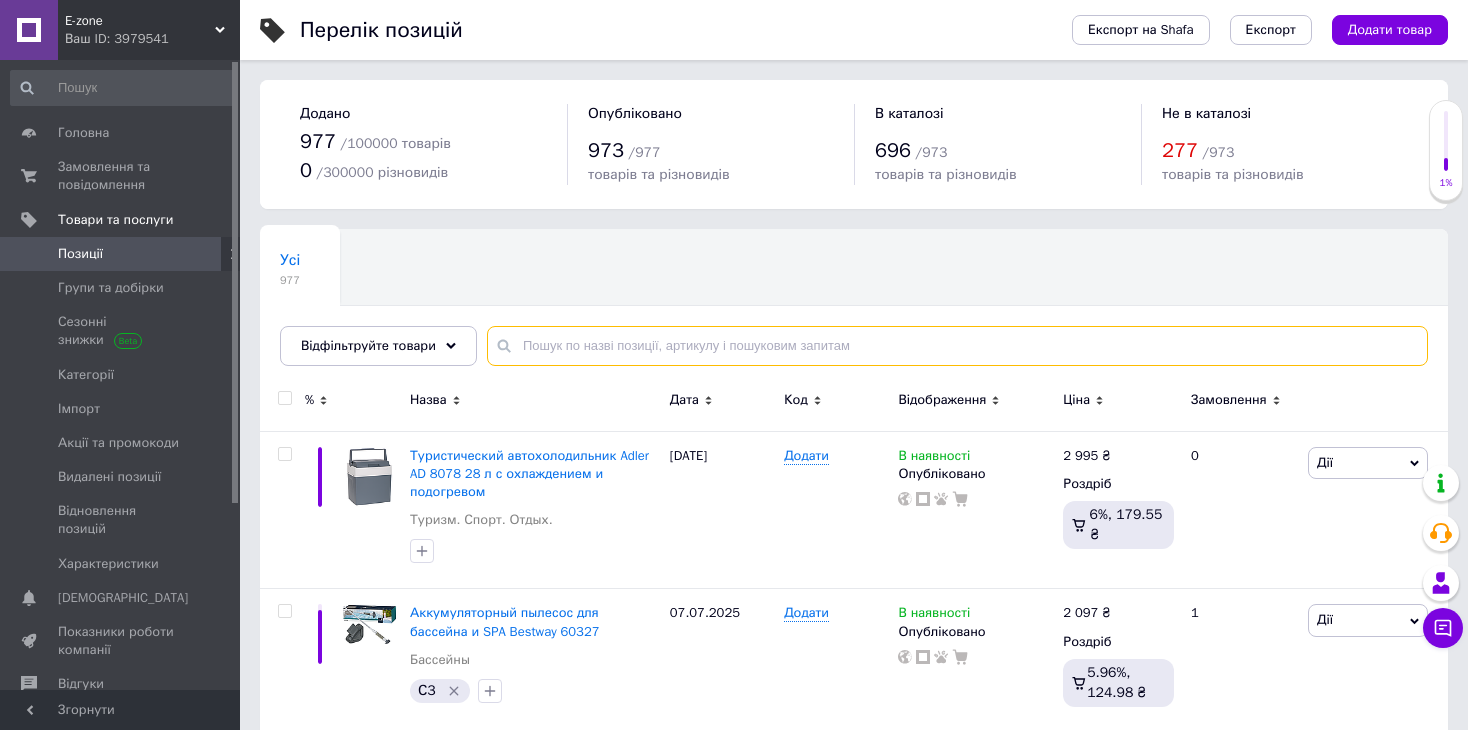 click at bounding box center [957, 346] 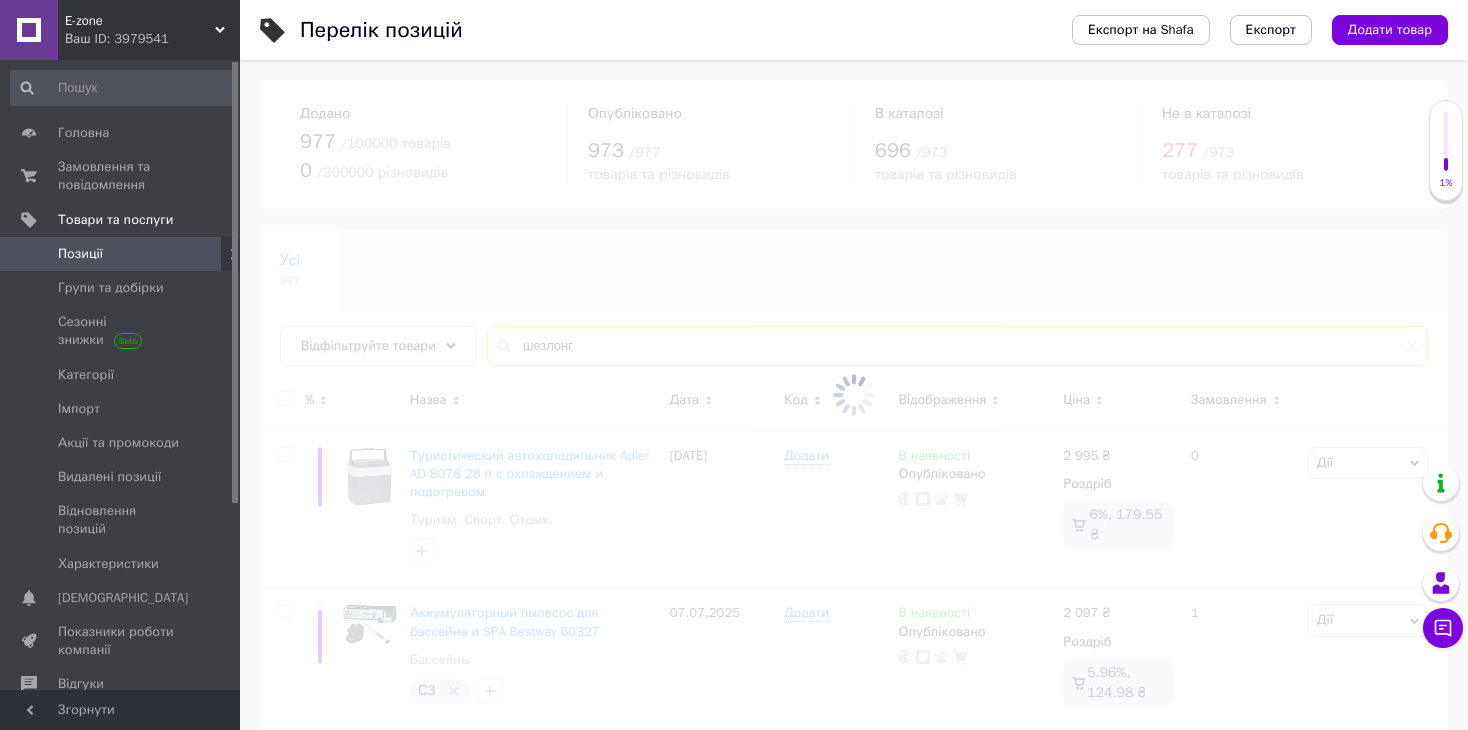 type on "шезлонг" 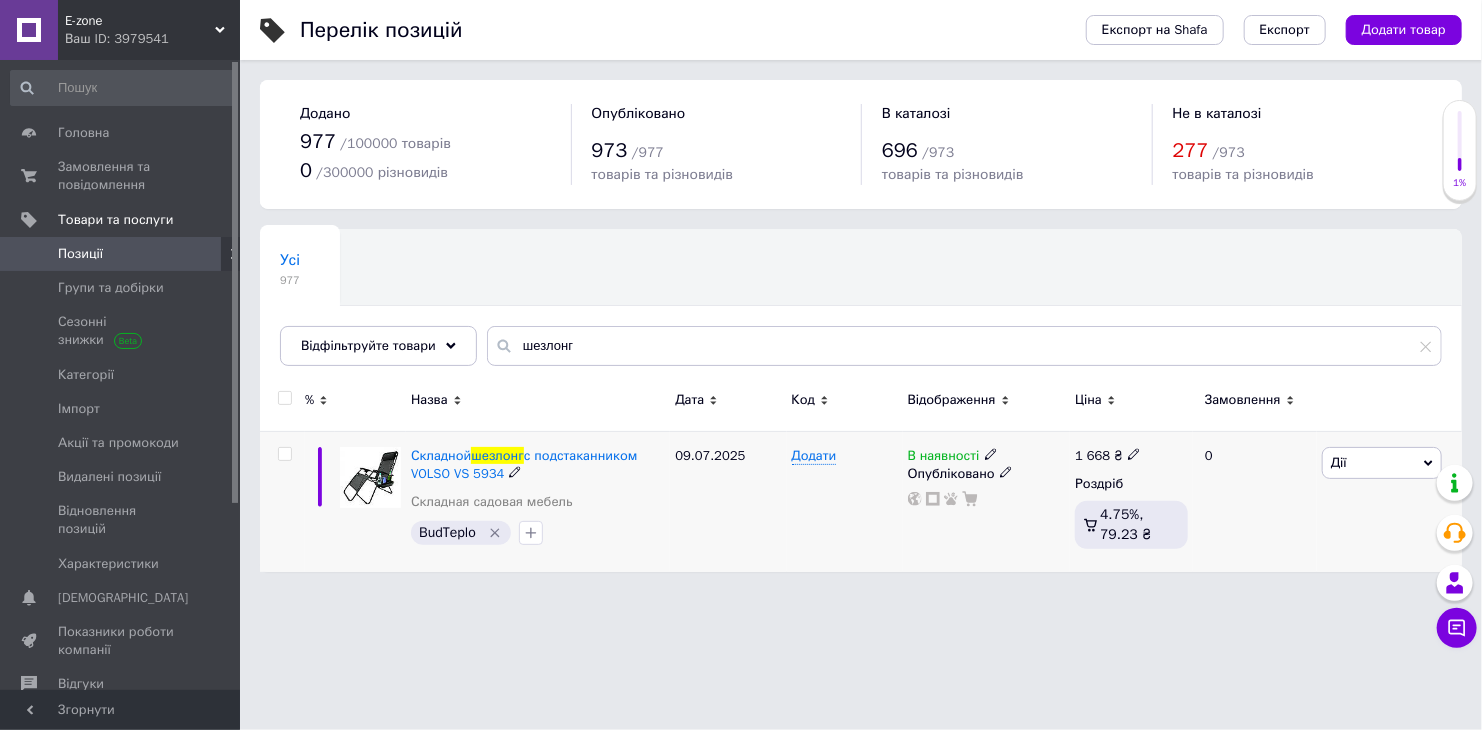 drag, startPoint x: 499, startPoint y: 474, endPoint x: 410, endPoint y: 454, distance: 91.21951 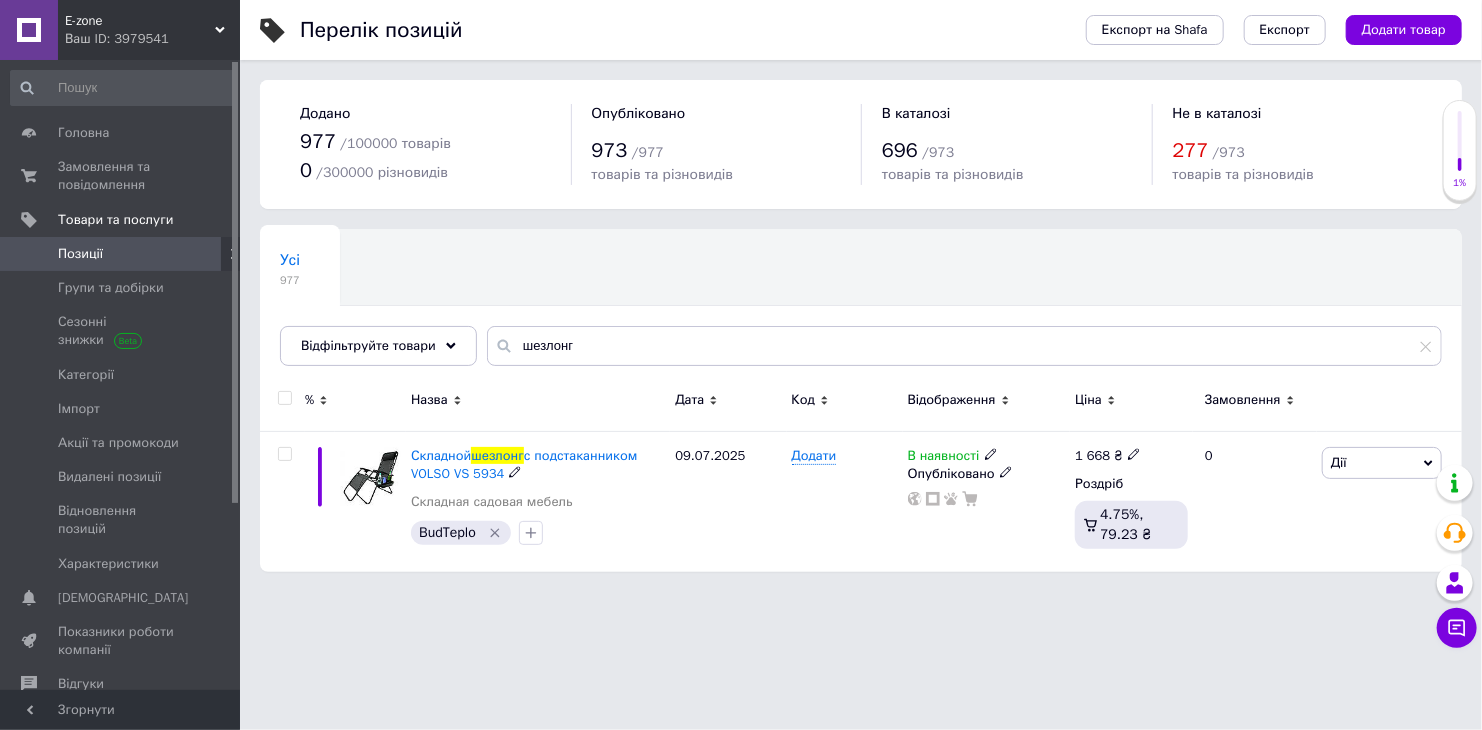 copy on "Складной  шезлонг  с подстаканником VOLSO VS 5934" 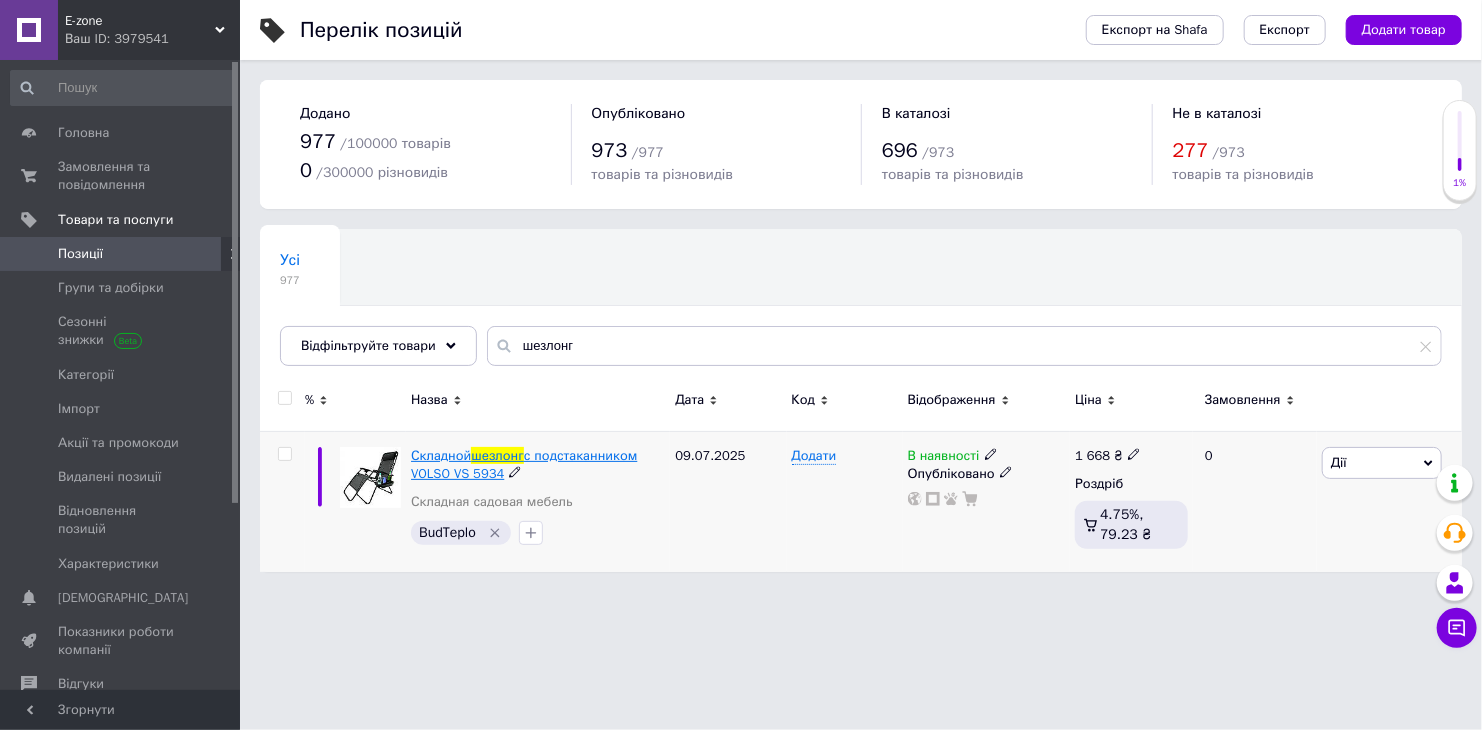 click on "с подстаканником VOLSO VS 5934" at bounding box center [524, 464] 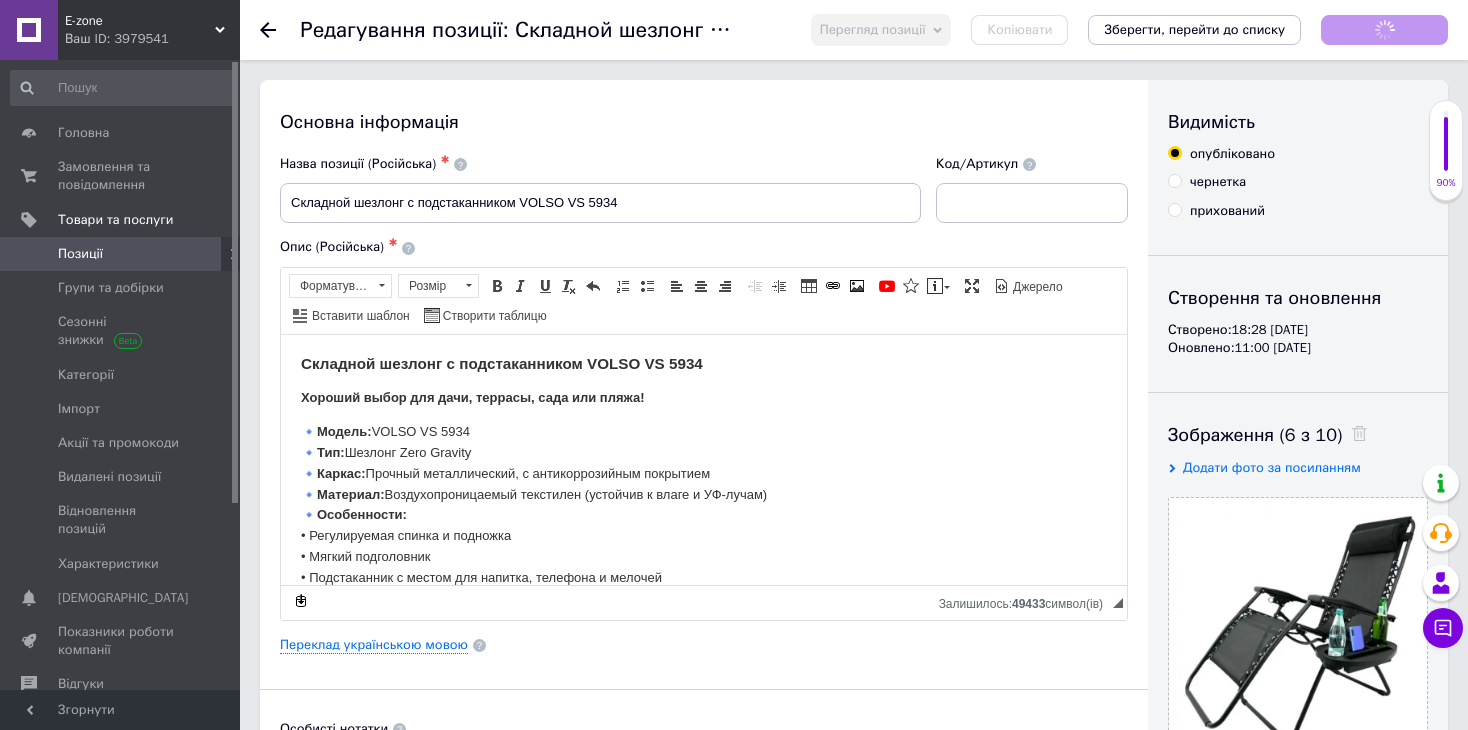 scroll, scrollTop: 0, scrollLeft: 0, axis: both 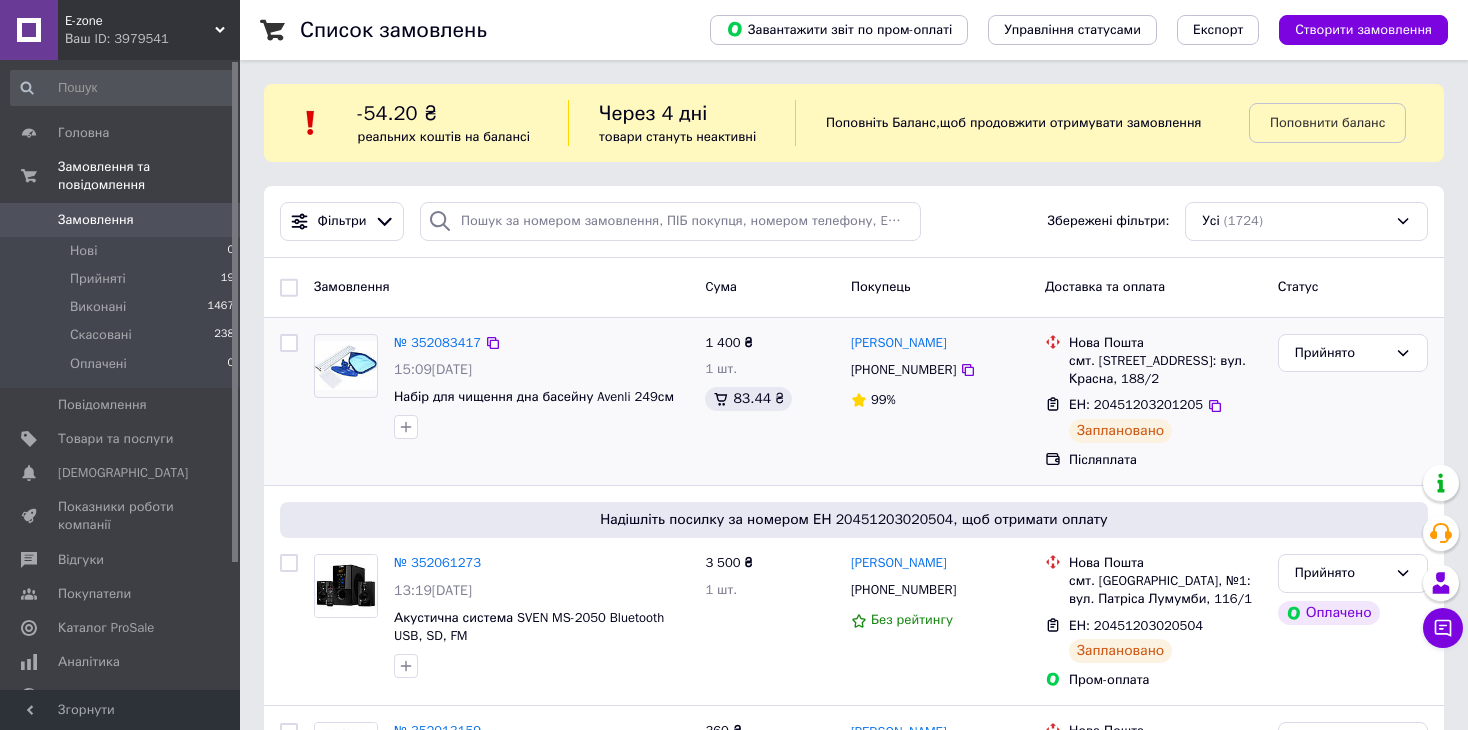 click on "№ 352083417 15:09[DATE] Набір для чищення дна басейну Avenli 249см" at bounding box center [501, 401] 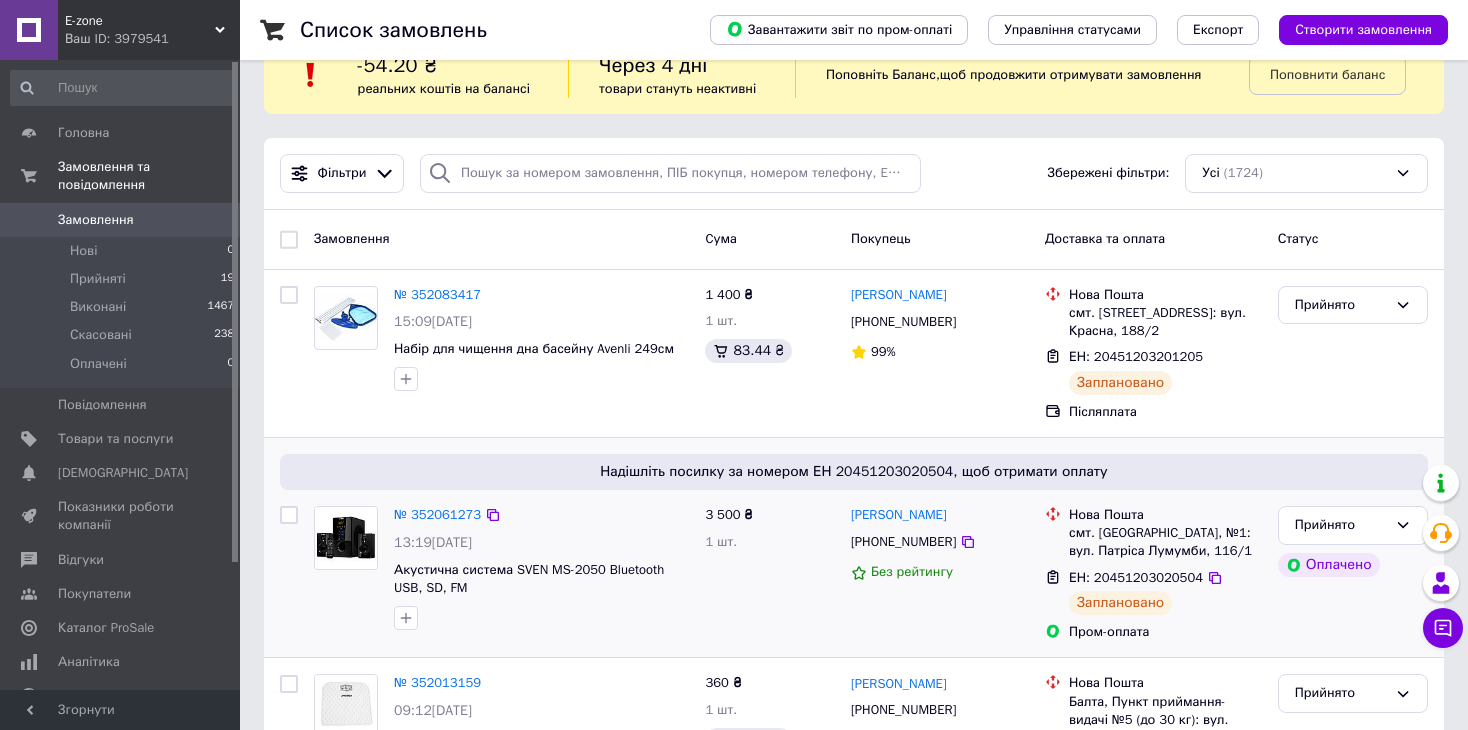 scroll, scrollTop: 0, scrollLeft: 0, axis: both 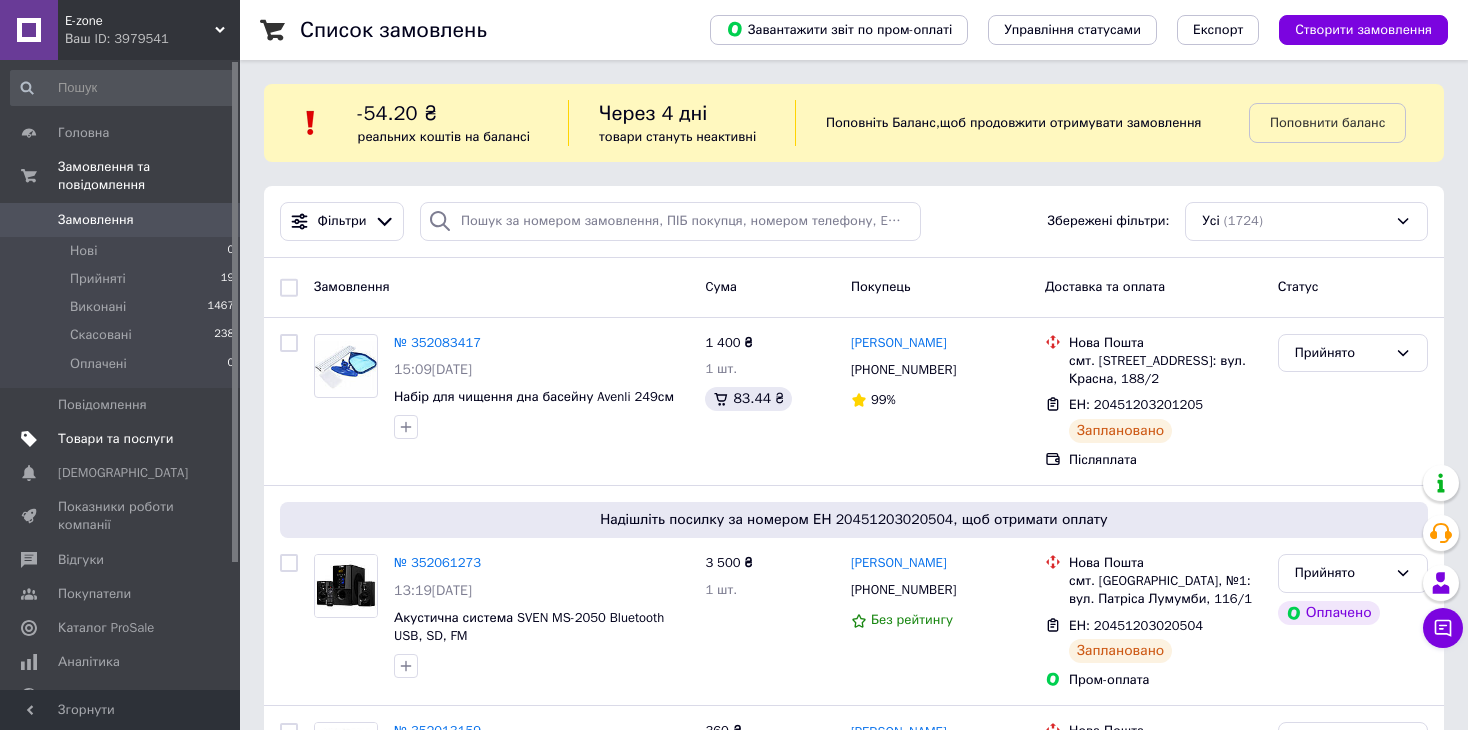 click on "Товари та послуги" at bounding box center (115, 439) 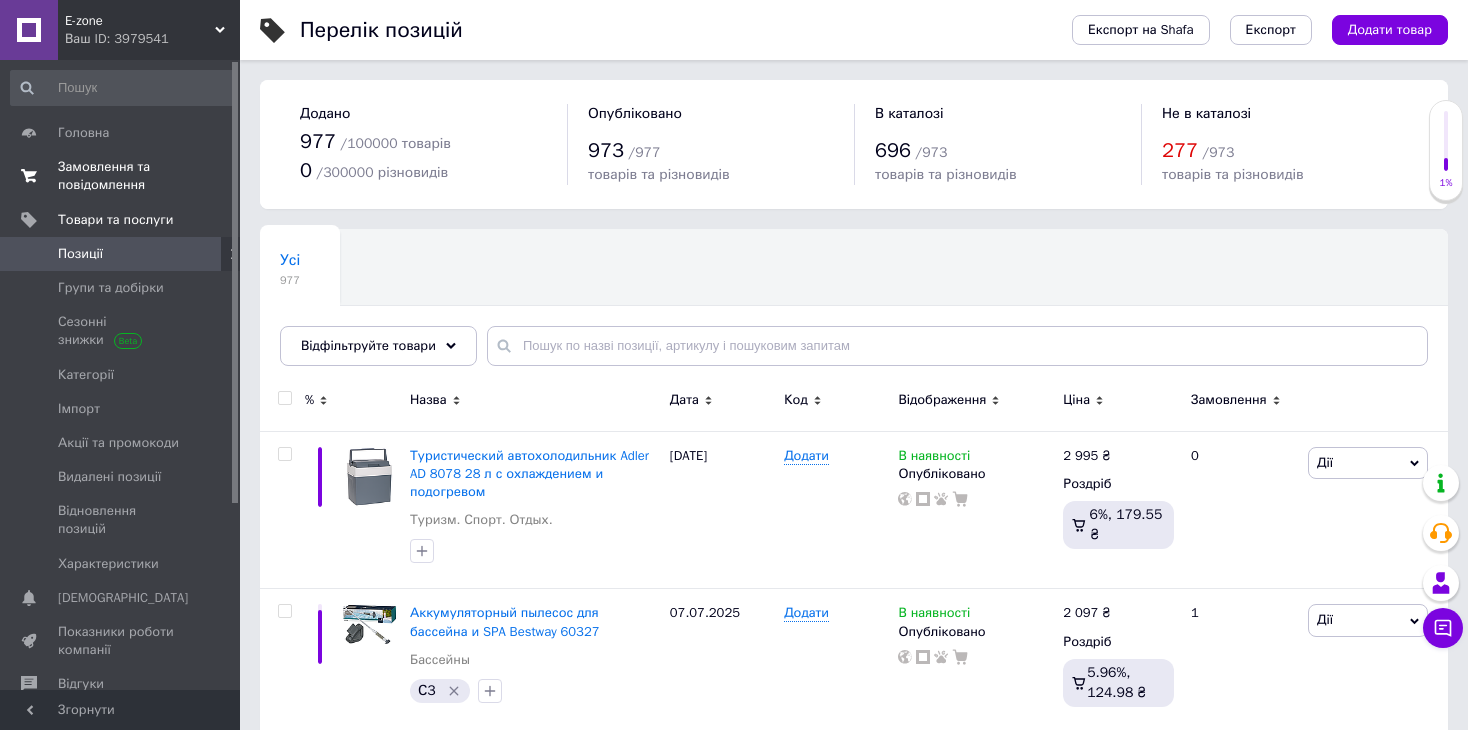 click on "Замовлення та повідомлення" at bounding box center (121, 176) 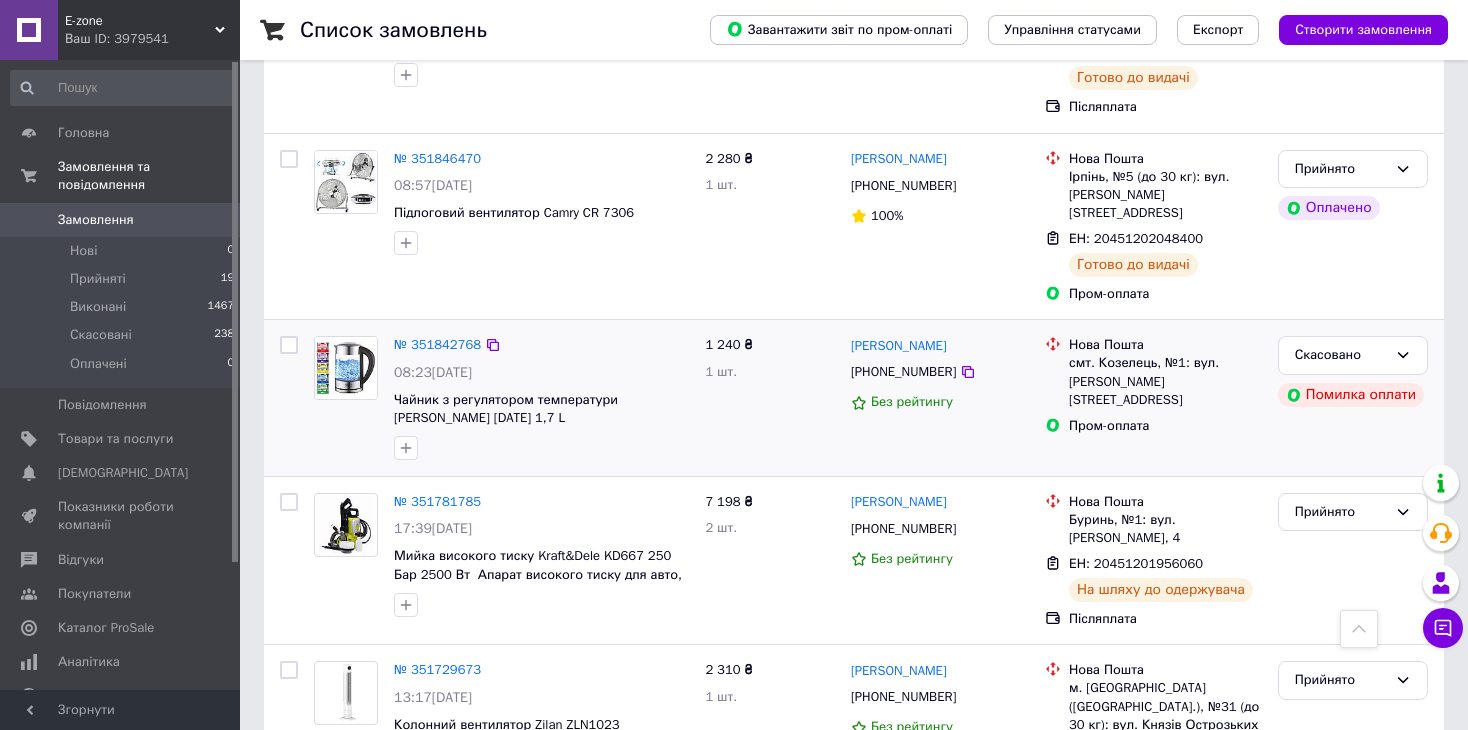 scroll, scrollTop: 1300, scrollLeft: 0, axis: vertical 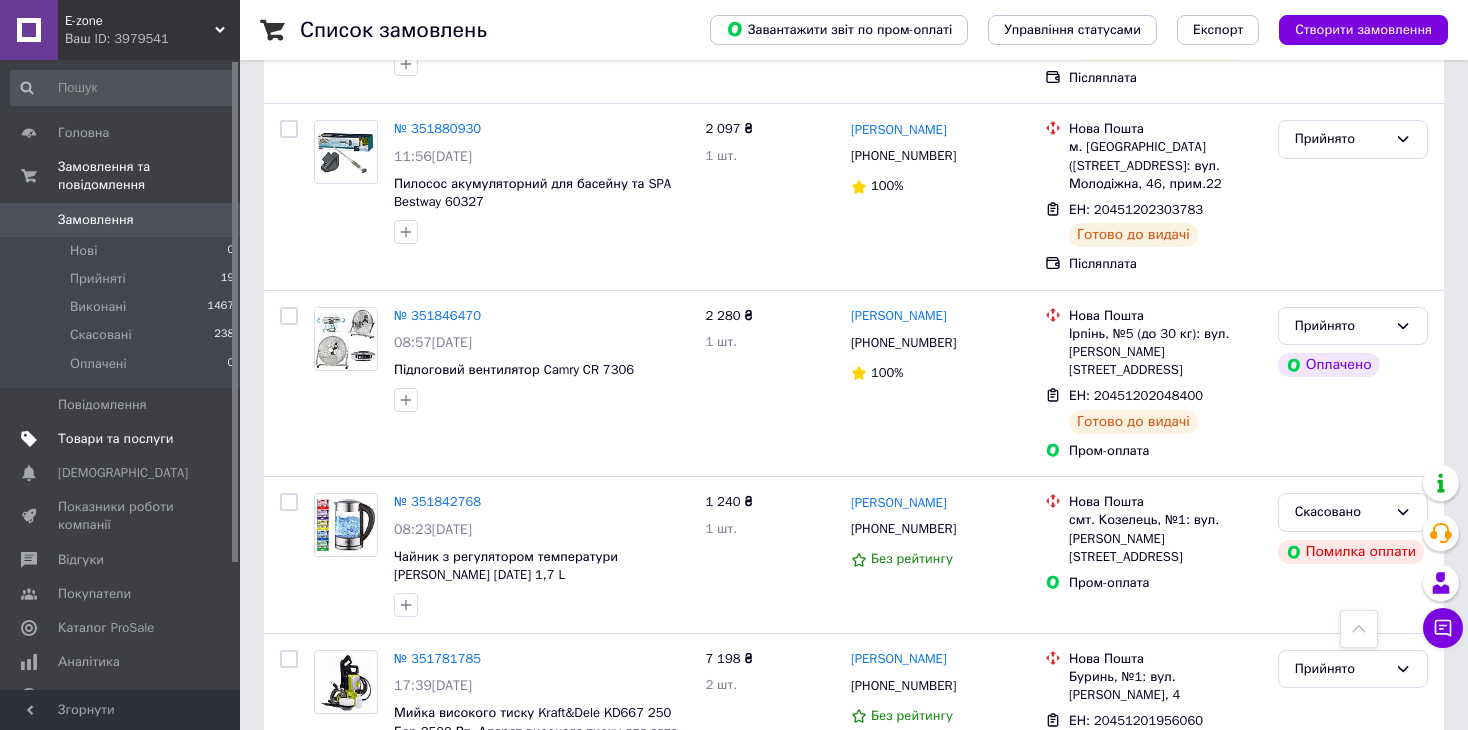 click on "Товари та послуги" at bounding box center [115, 439] 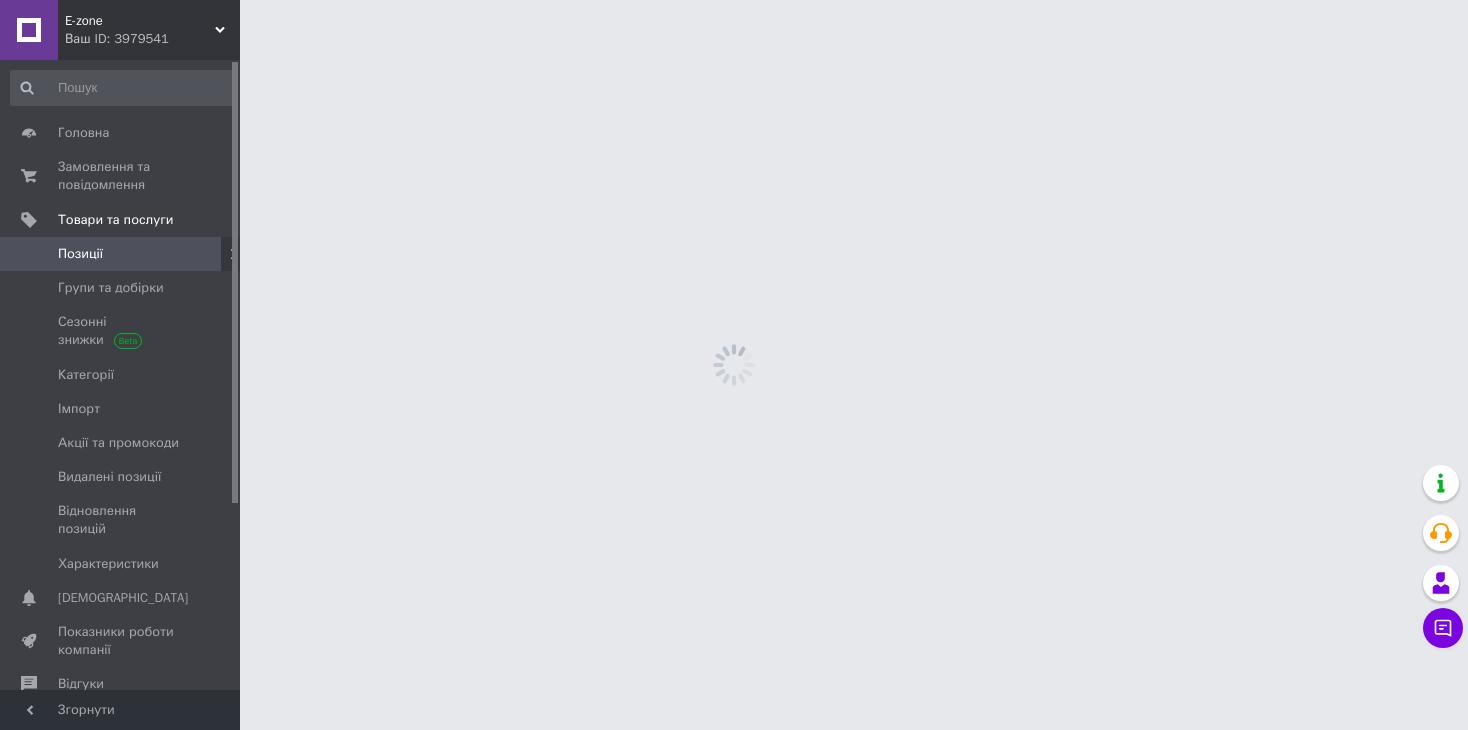 scroll, scrollTop: 0, scrollLeft: 0, axis: both 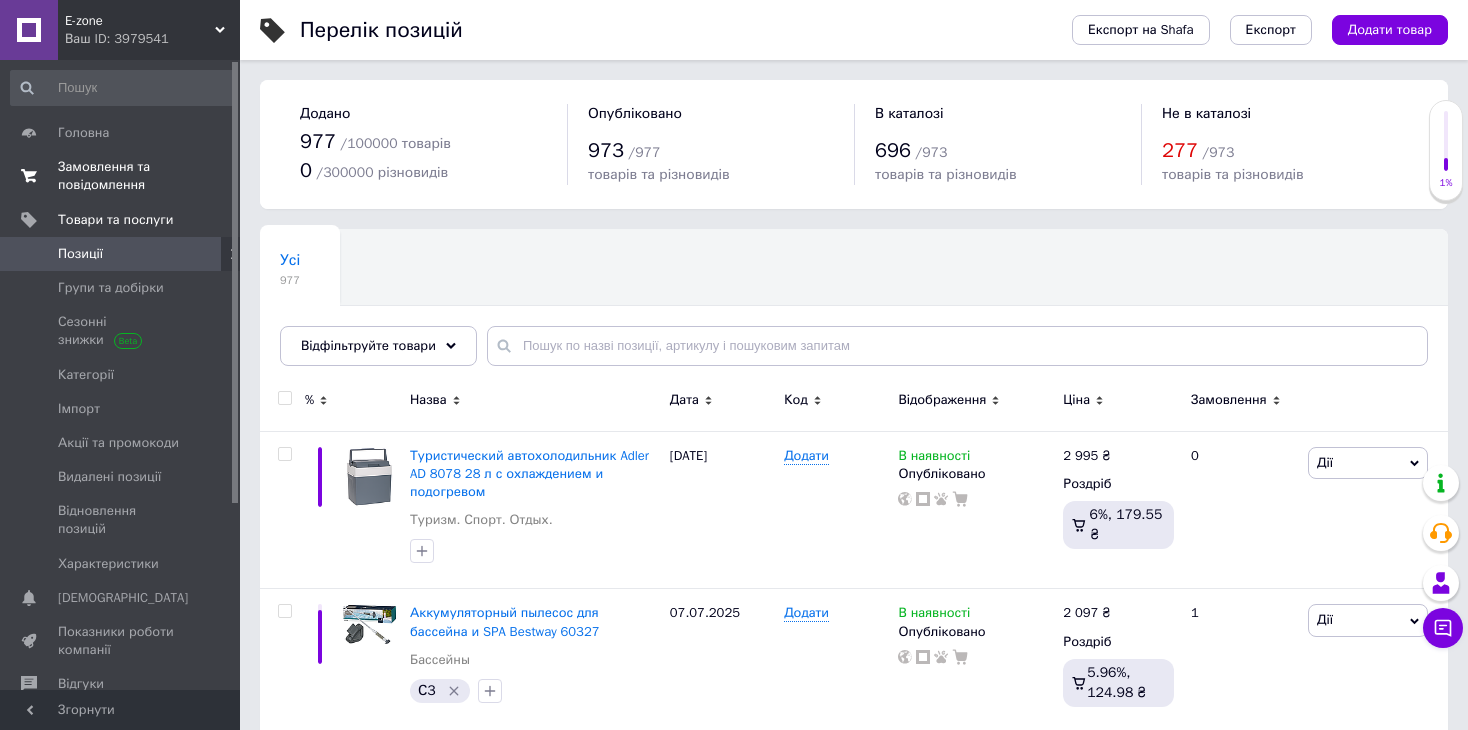 click on "Замовлення та повідомлення" at bounding box center (121, 176) 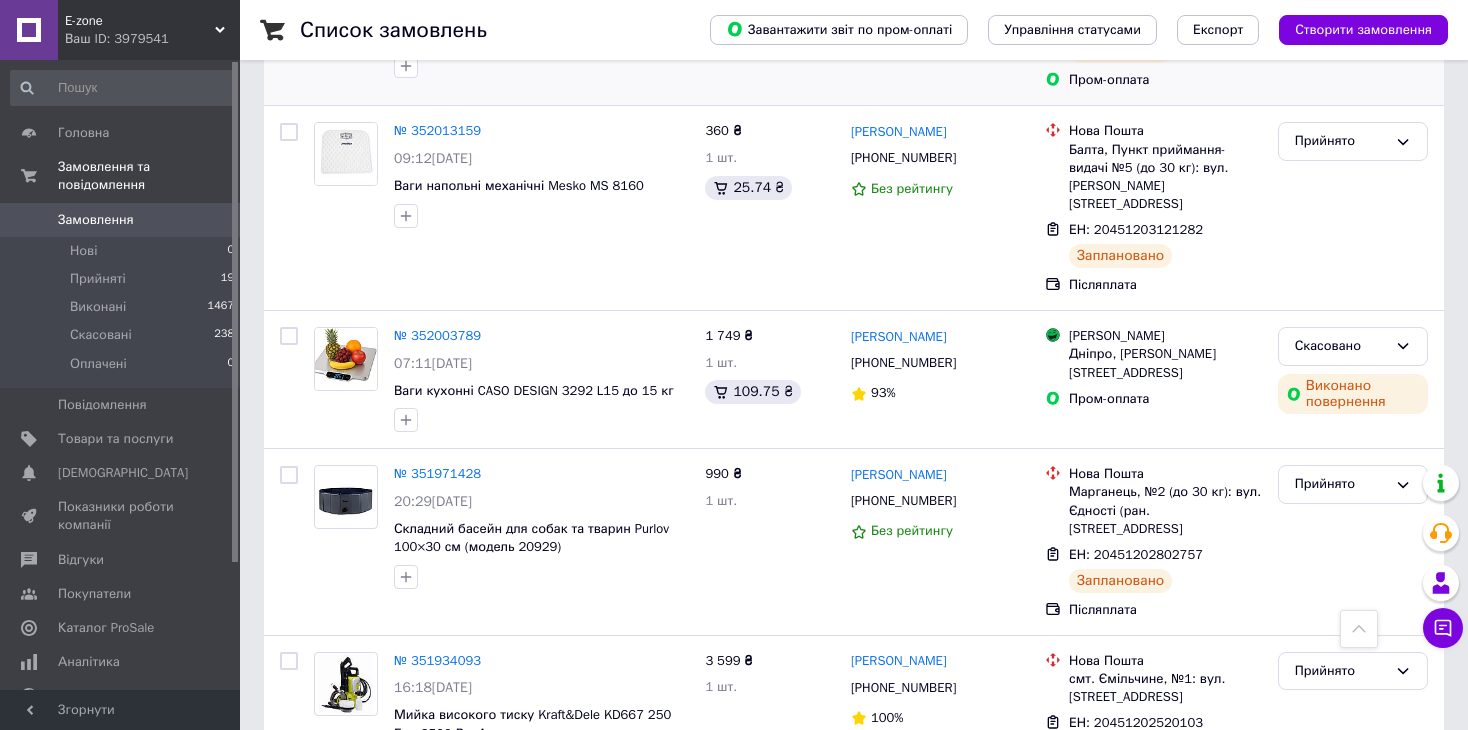 scroll, scrollTop: 700, scrollLeft: 0, axis: vertical 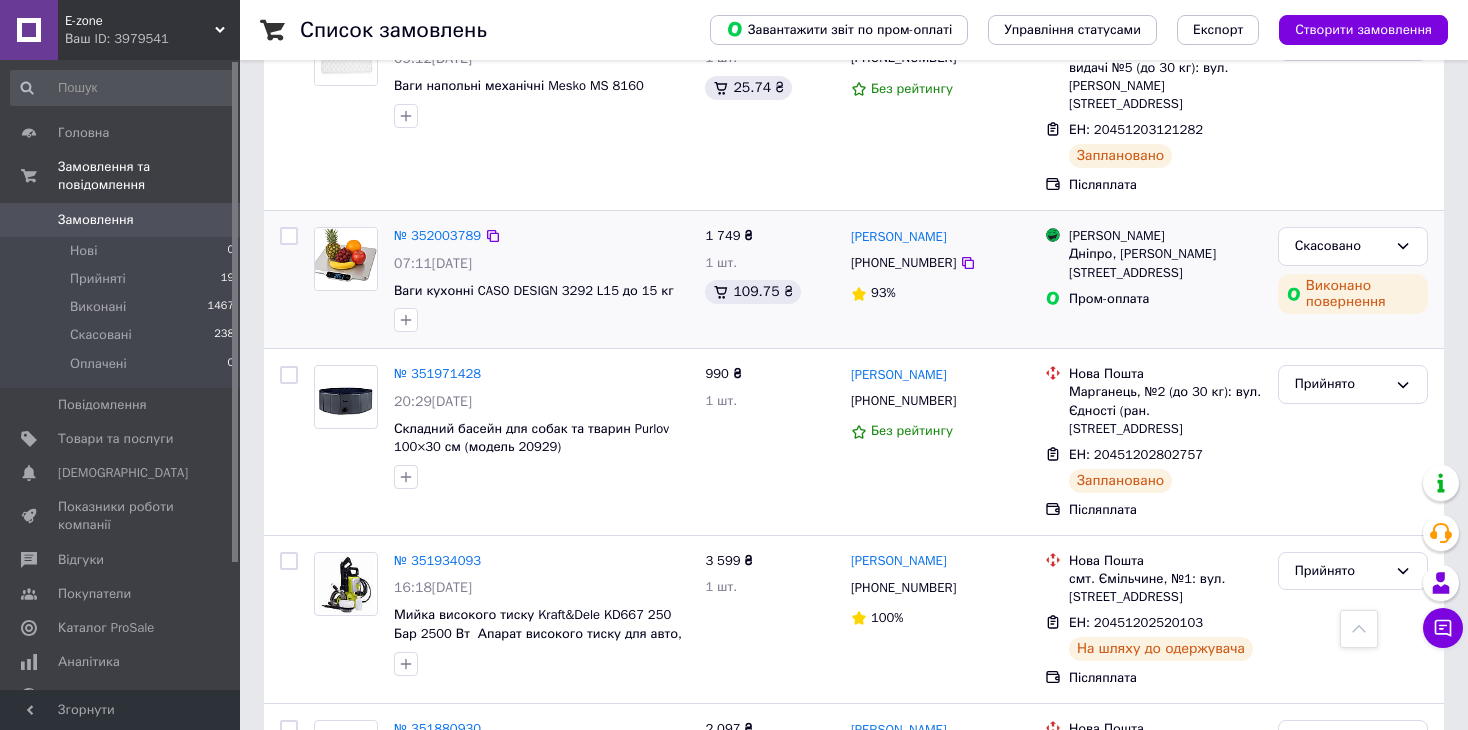 click at bounding box center [346, 279] 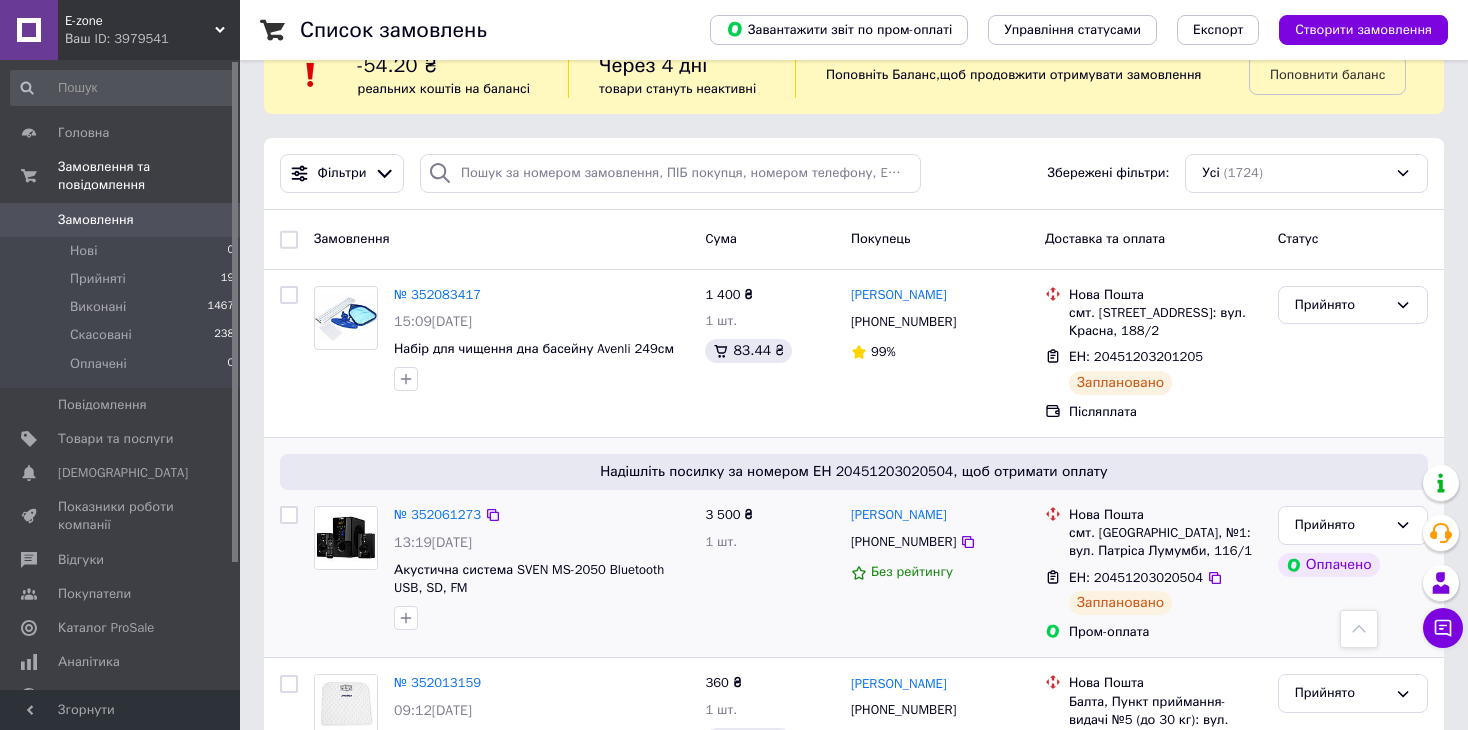 scroll, scrollTop: 0, scrollLeft: 0, axis: both 